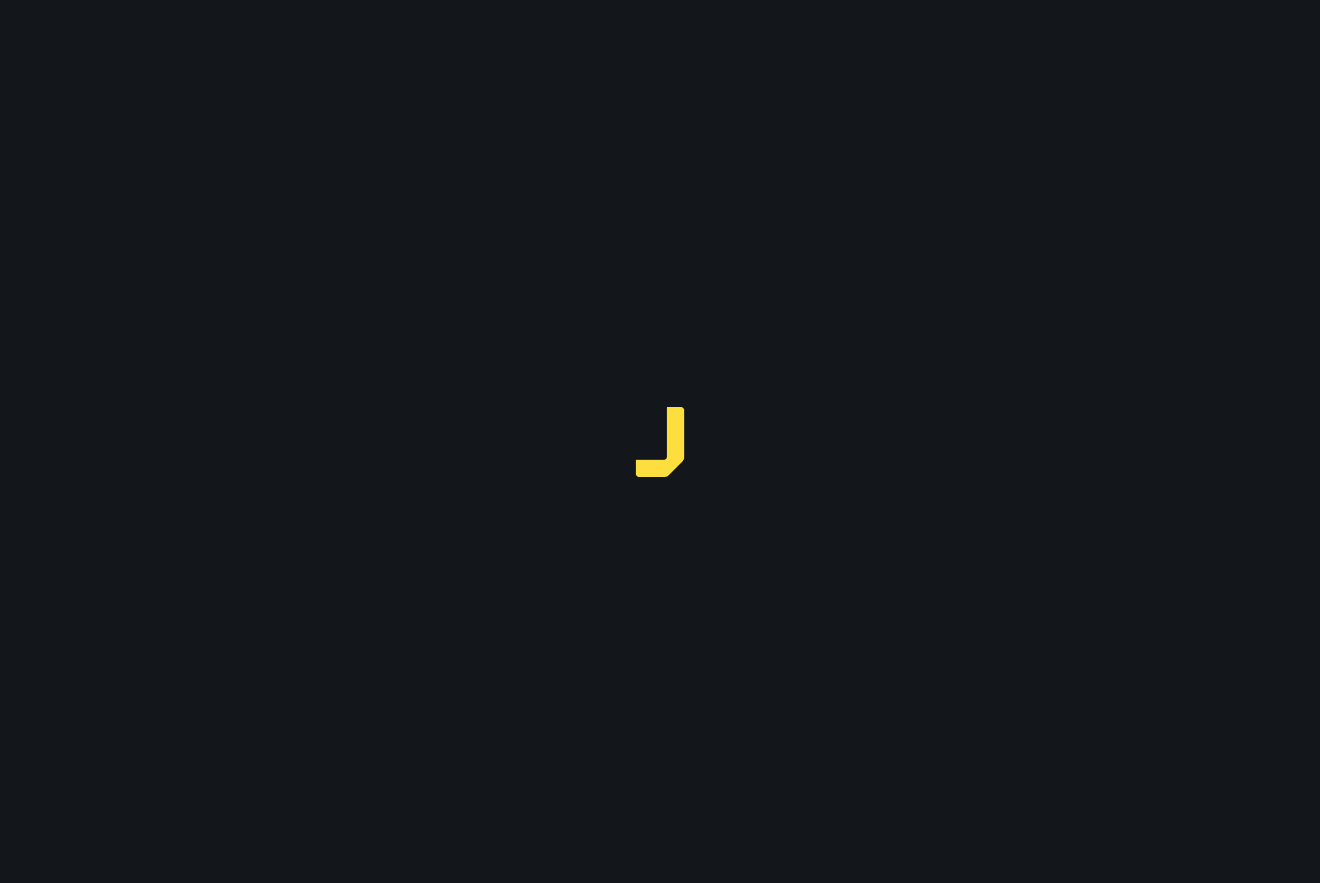 scroll, scrollTop: 0, scrollLeft: 0, axis: both 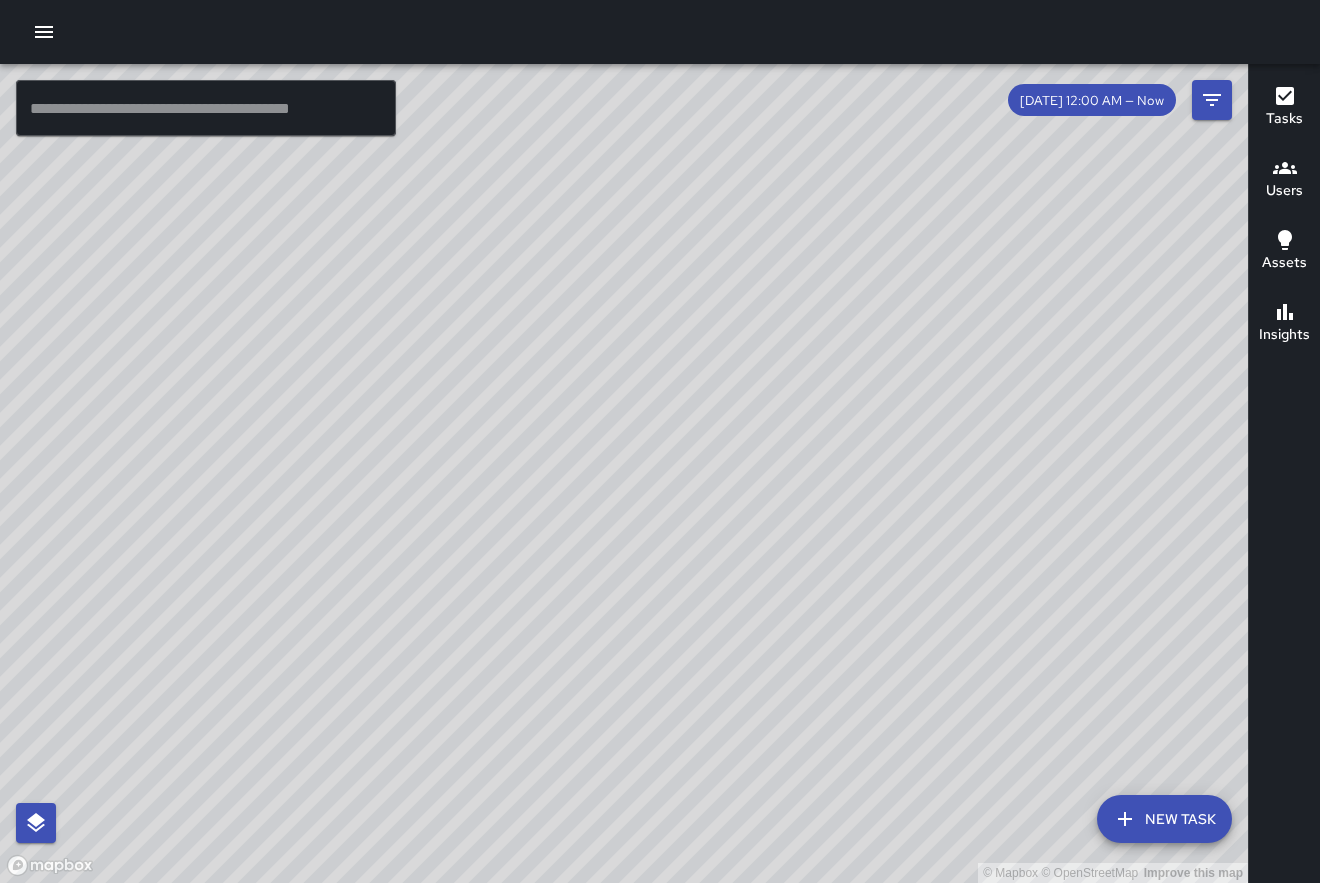 click 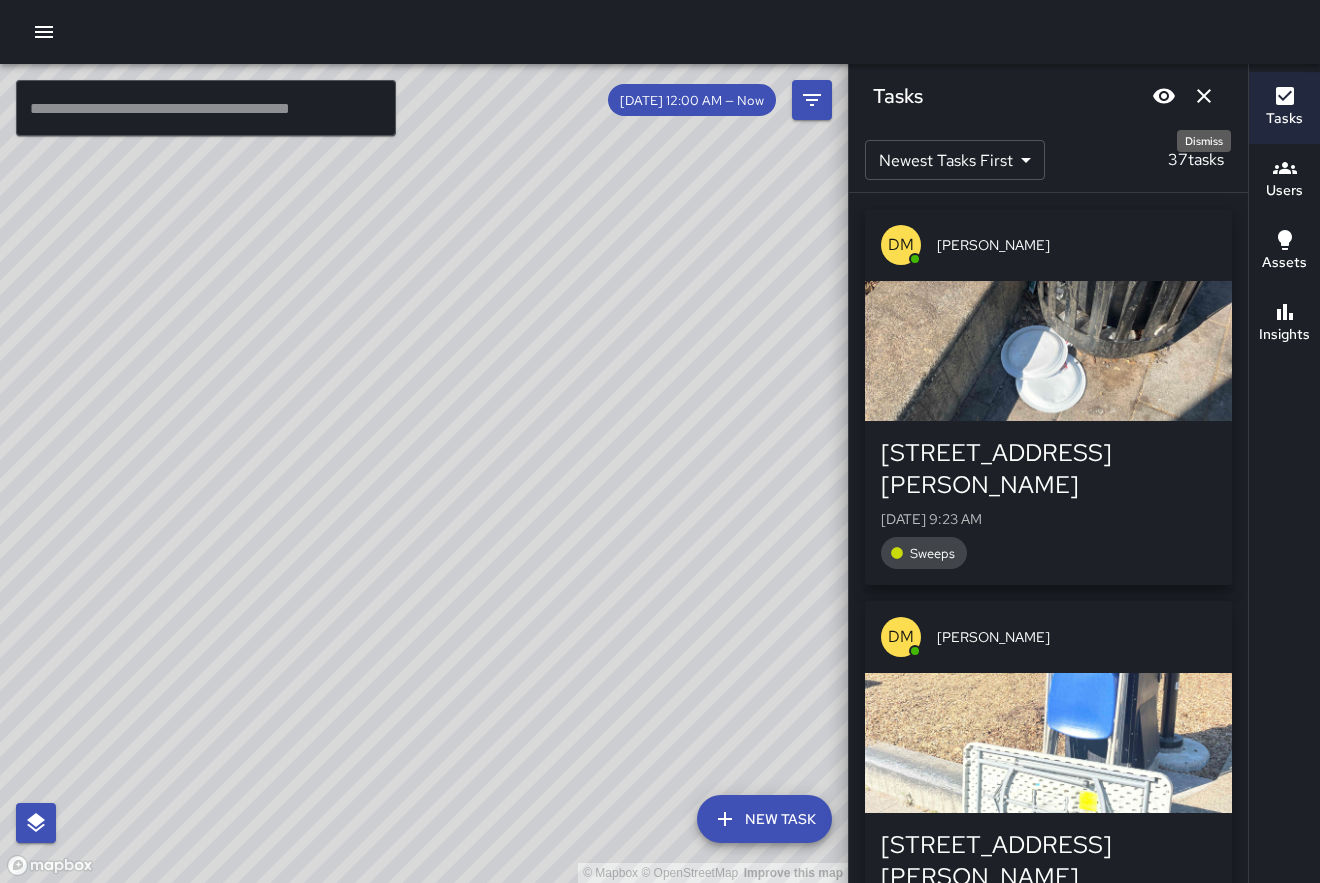 click at bounding box center [1204, 96] 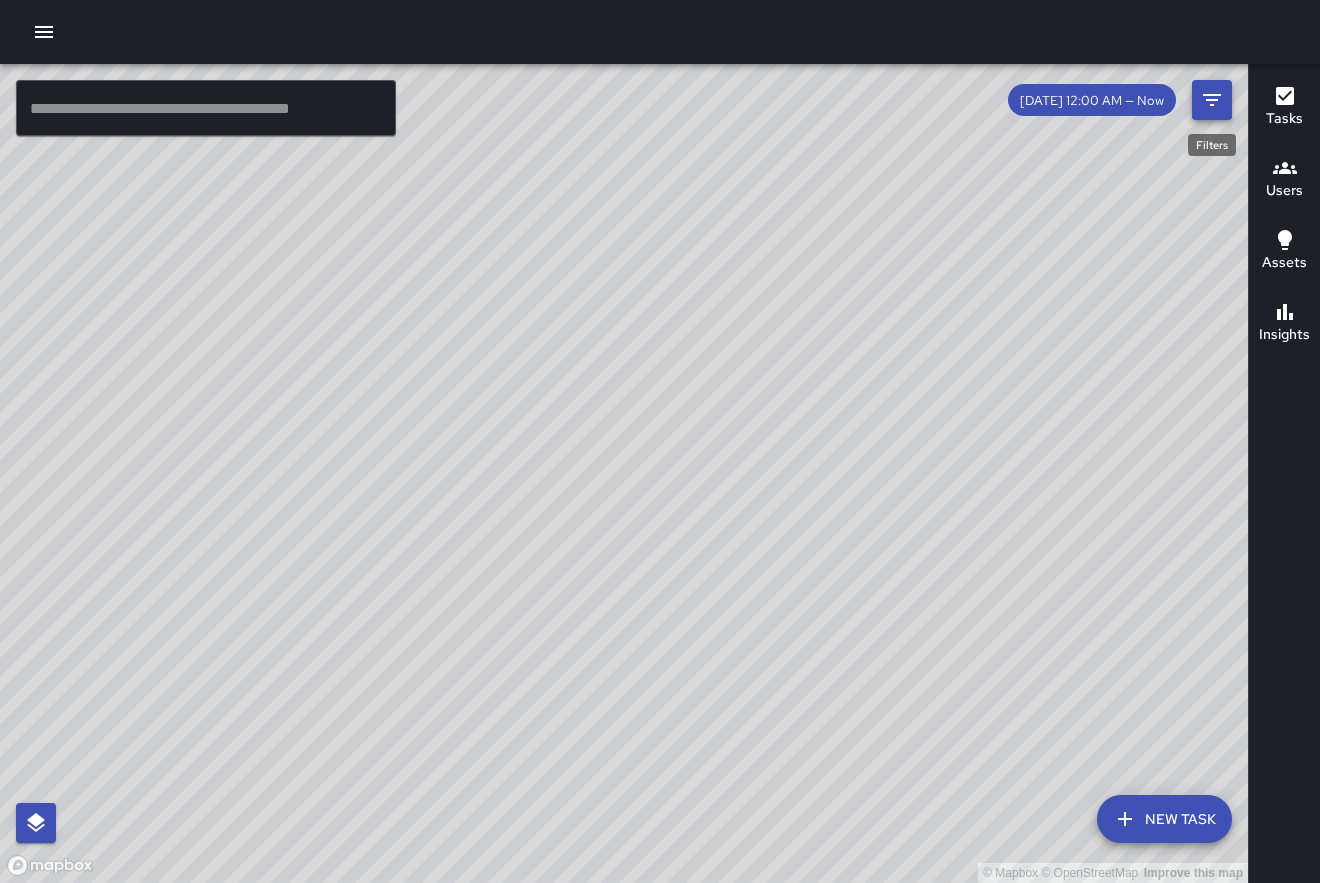 click at bounding box center [1212, 100] 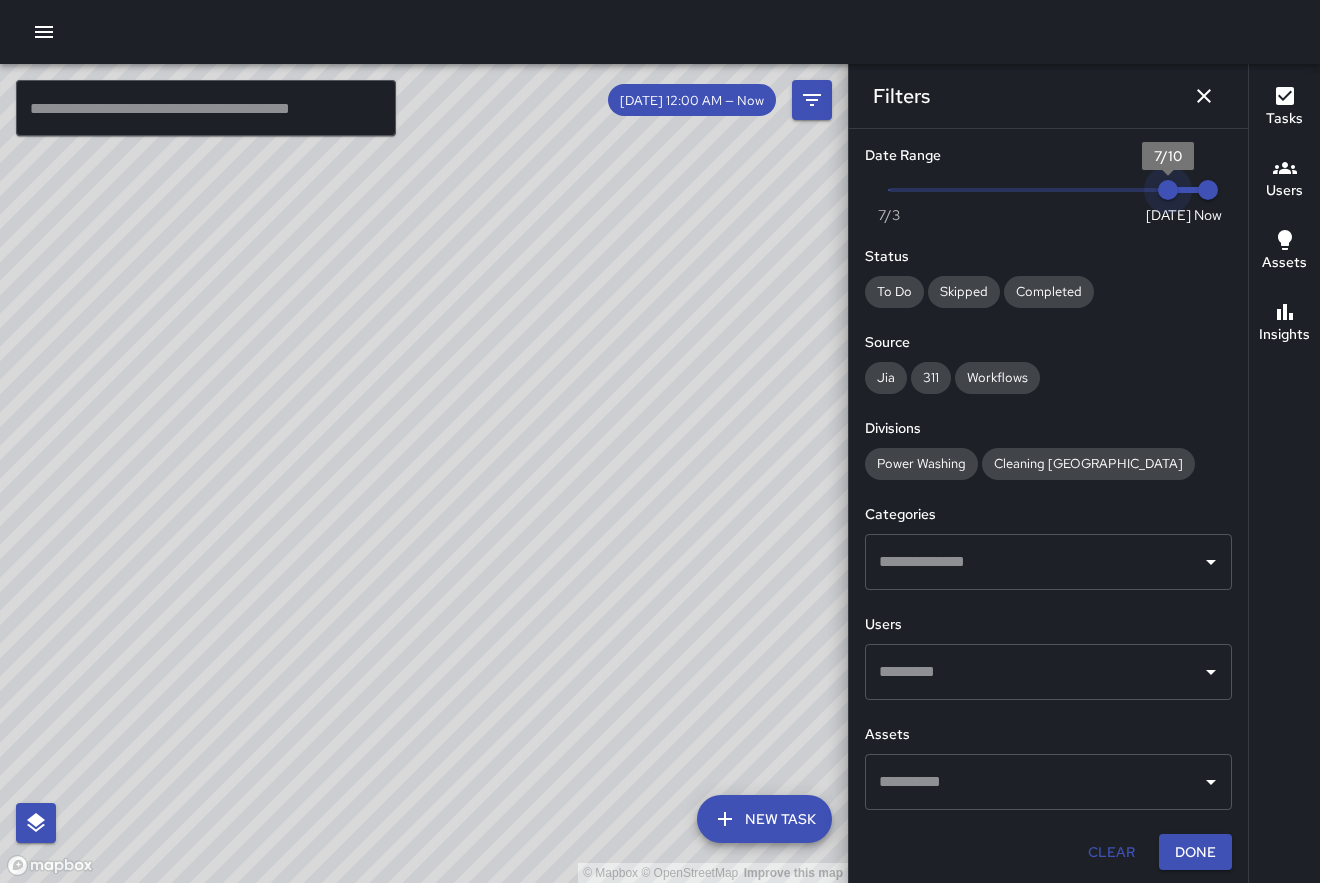 type on "*" 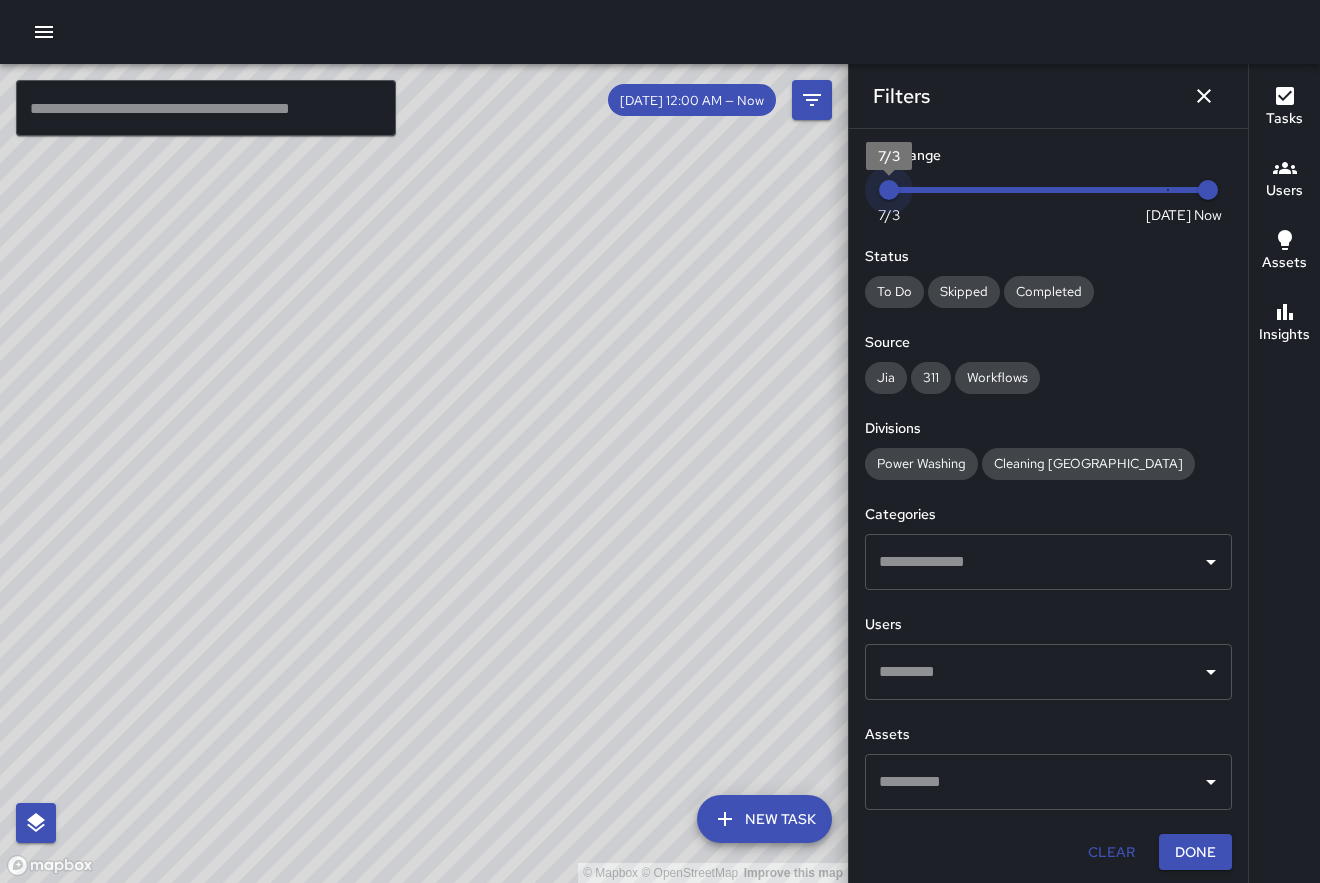 drag, startPoint x: 1172, startPoint y: 197, endPoint x: 869, endPoint y: 233, distance: 305.13113 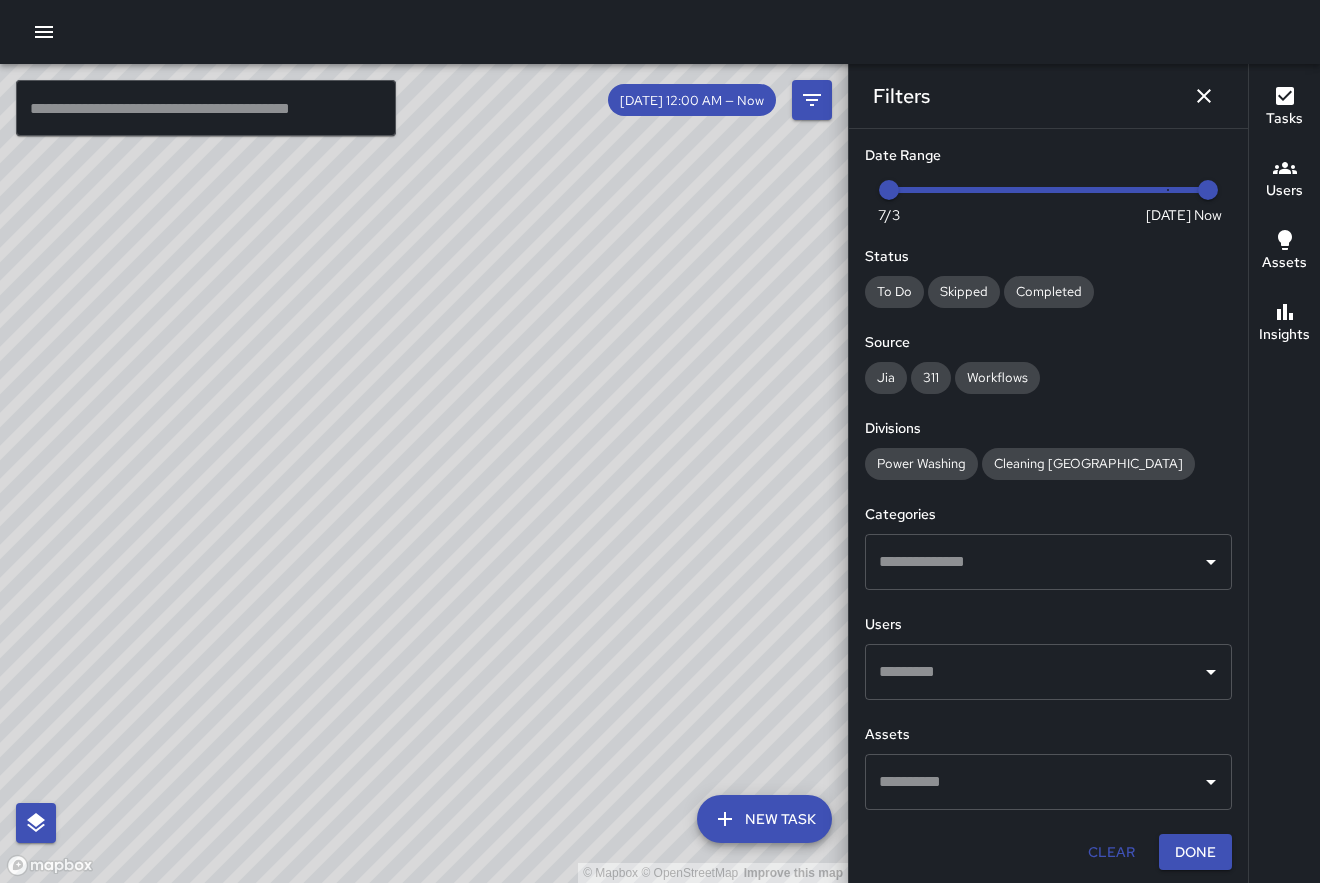 drag, startPoint x: 734, startPoint y: 261, endPoint x: 527, endPoint y: 378, distance: 237.7772 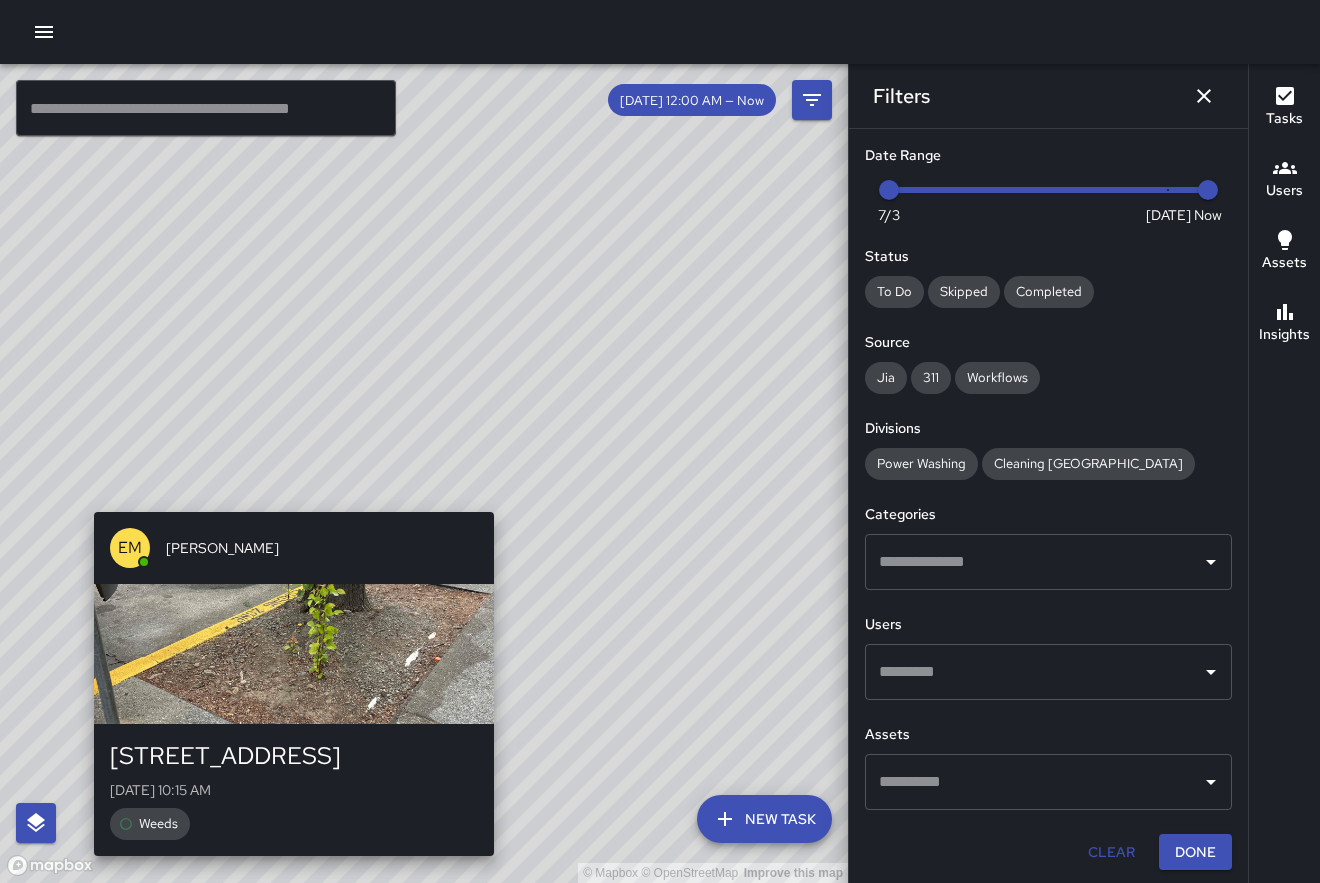 click on "© Mapbox   © OpenStreetMap   Improve this map EM [PERSON_NAME] [STREET_ADDRESS][GEOGRAPHIC_DATA][DATE] 10:15 AM Weeds" at bounding box center [424, 473] 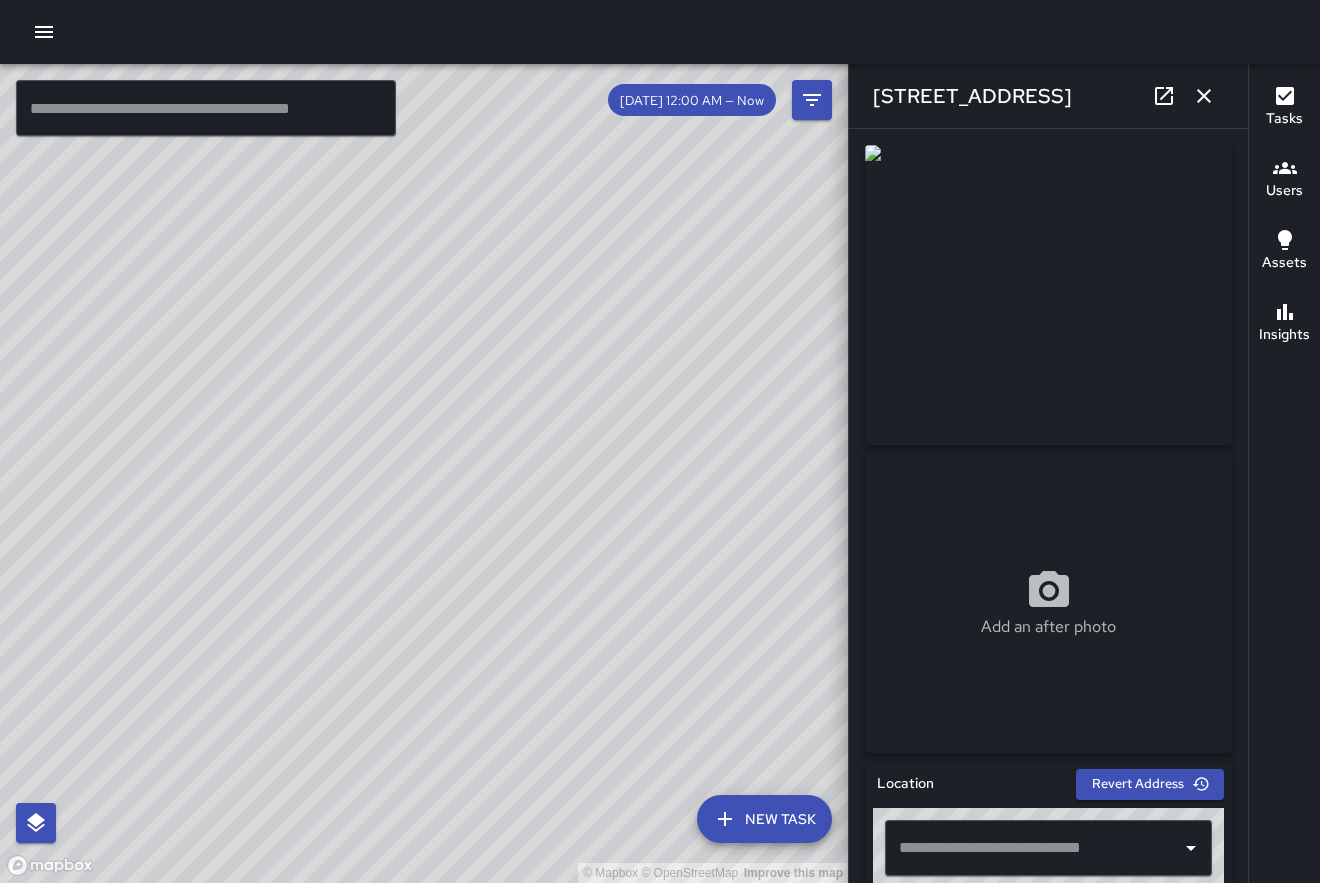 type on "**********" 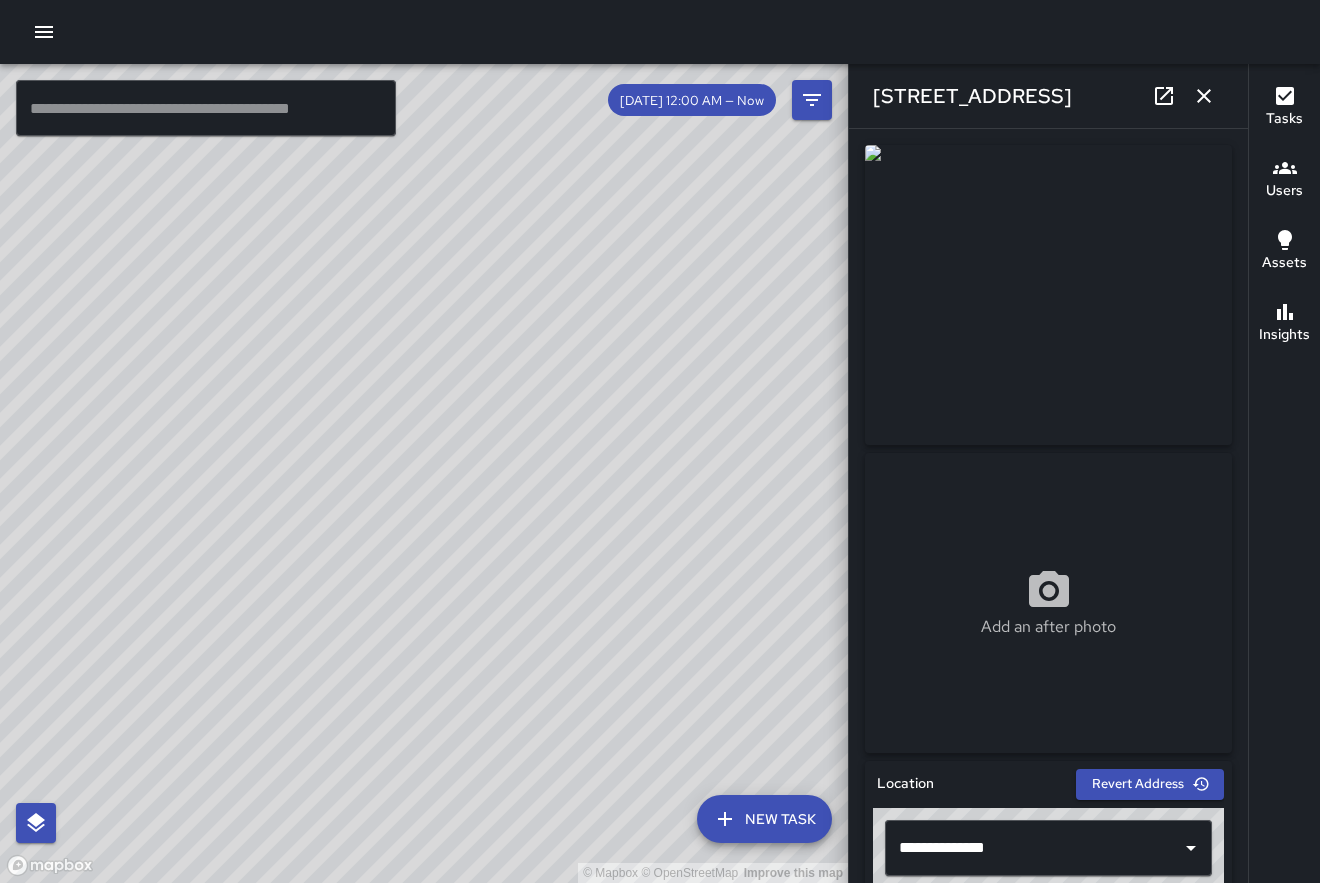 click on "**********" at bounding box center (1048, 506) 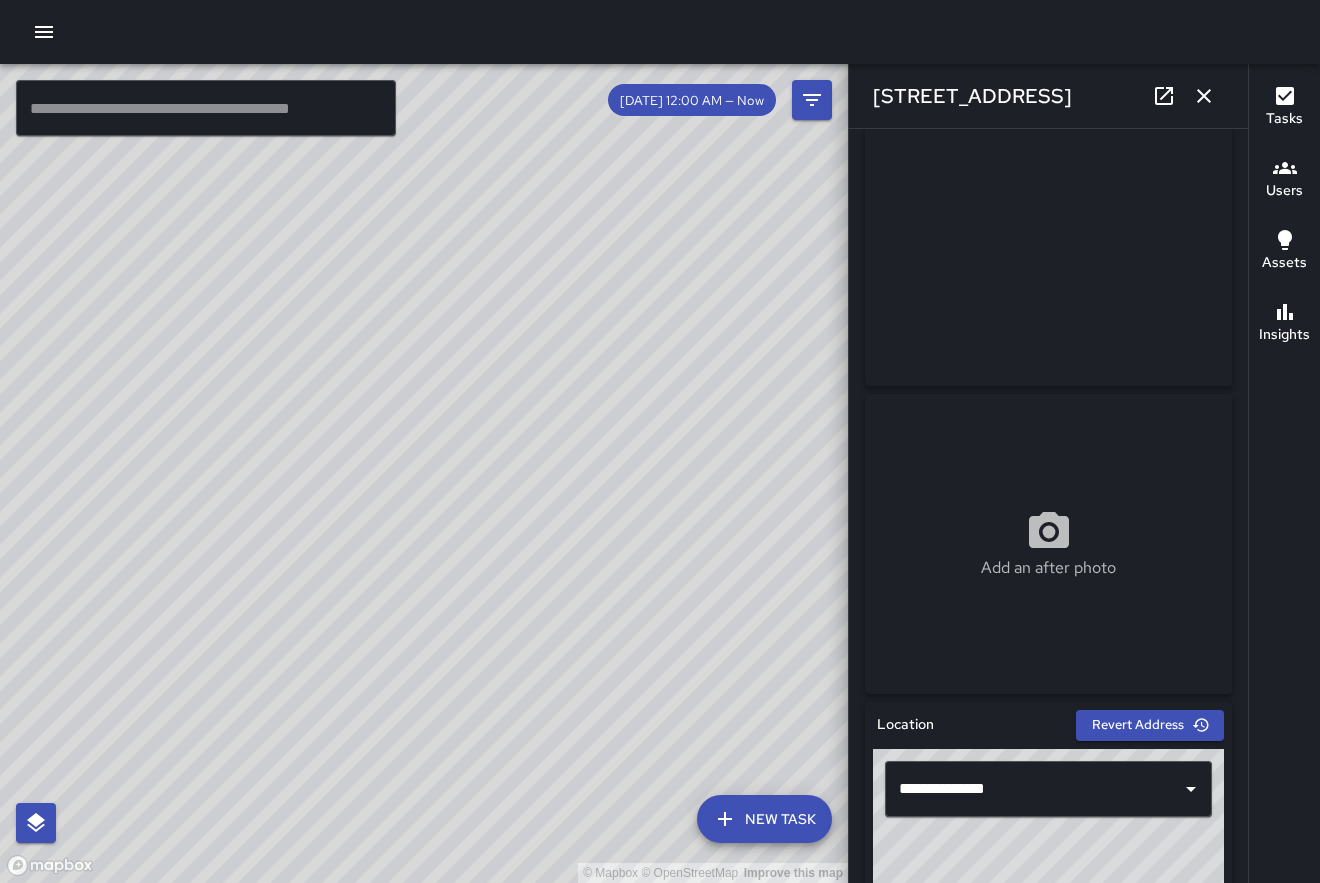 scroll, scrollTop: 57, scrollLeft: 0, axis: vertical 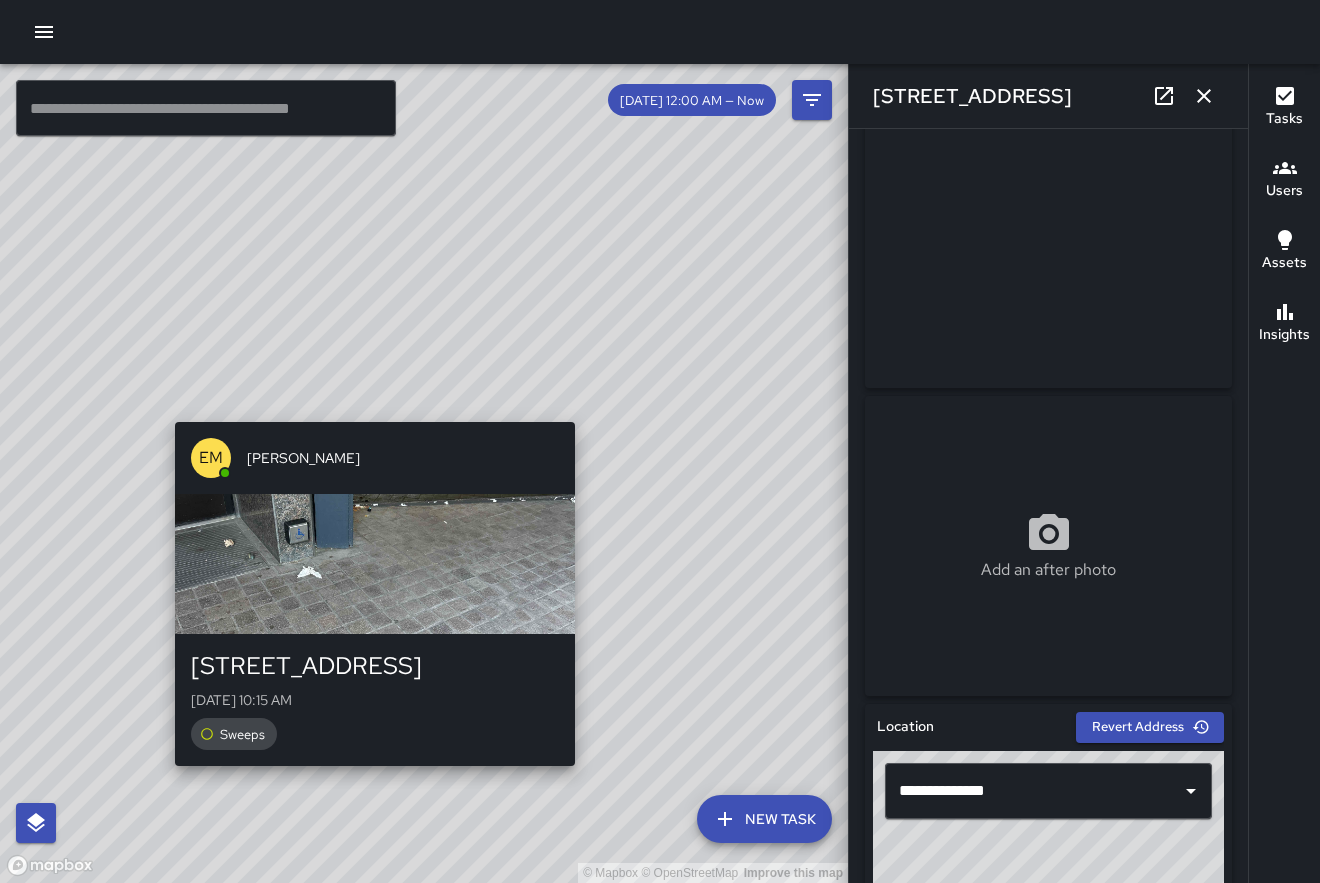 click on "© Mapbox   © OpenStreetMap   Improve this map EM [PERSON_NAME][GEOGRAPHIC_DATA][STREET_ADDRESS][DATE] 10:15 AM Sweeps" at bounding box center (424, 473) 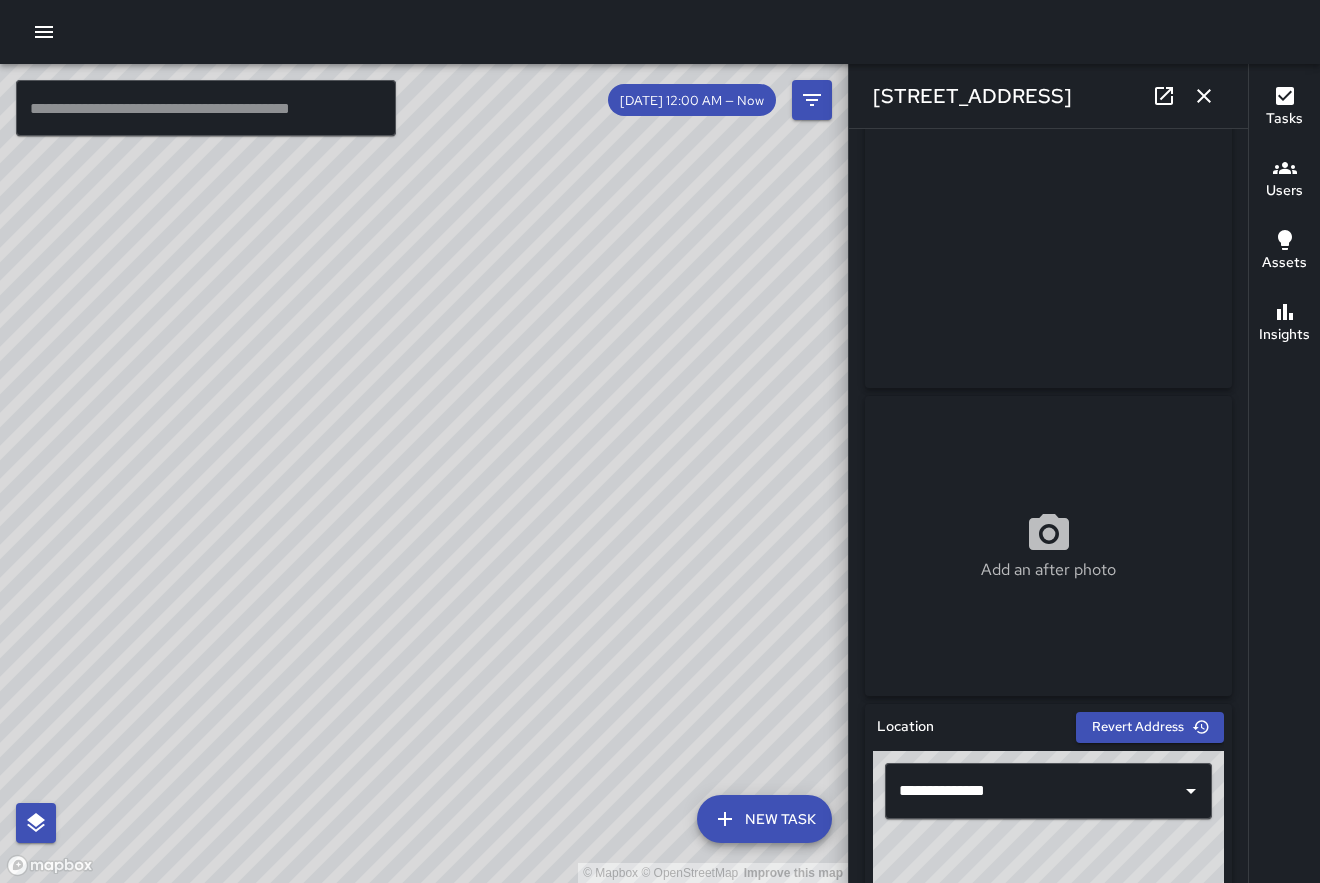 click on "**********" at bounding box center [1048, 506] 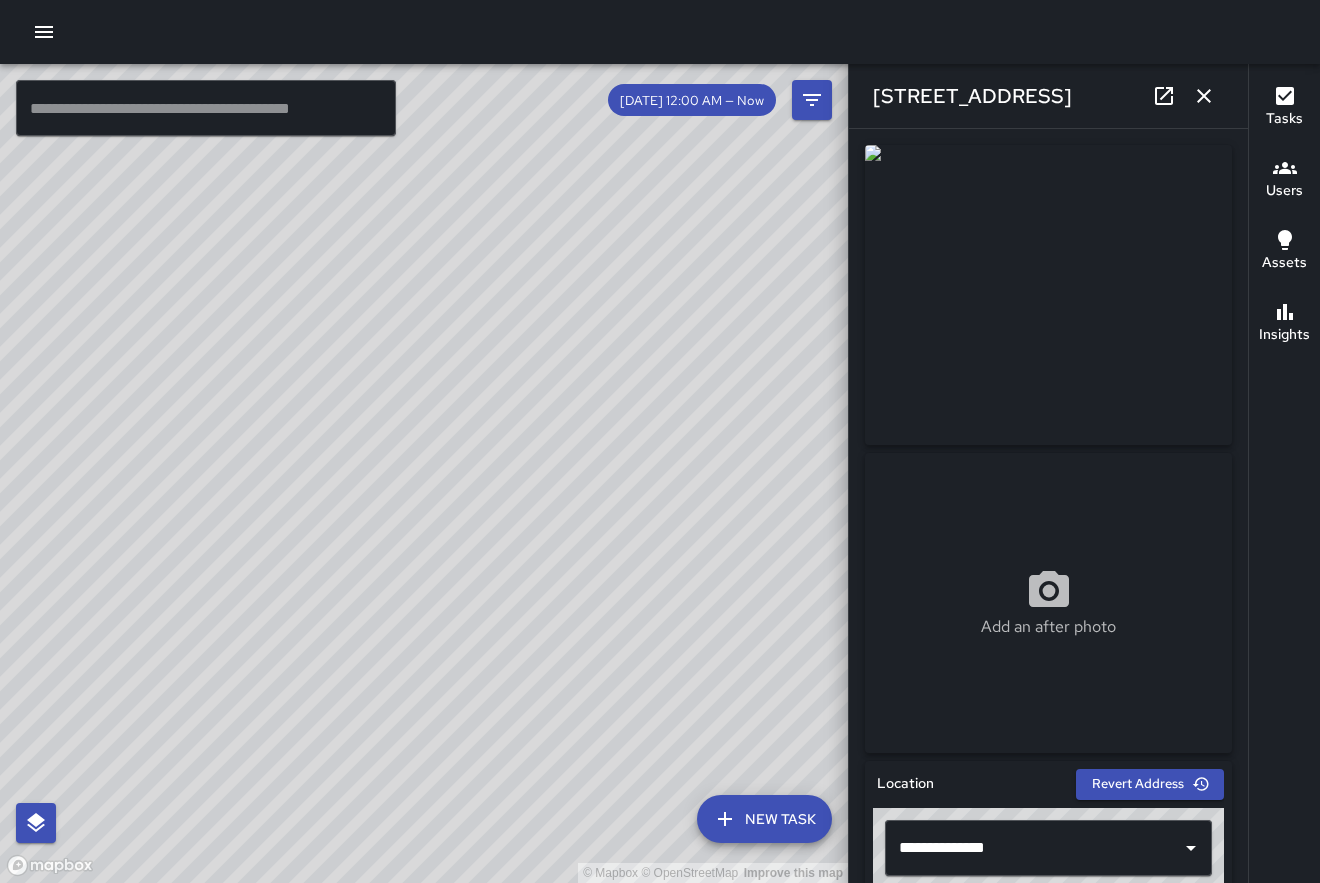 scroll, scrollTop: 0, scrollLeft: 0, axis: both 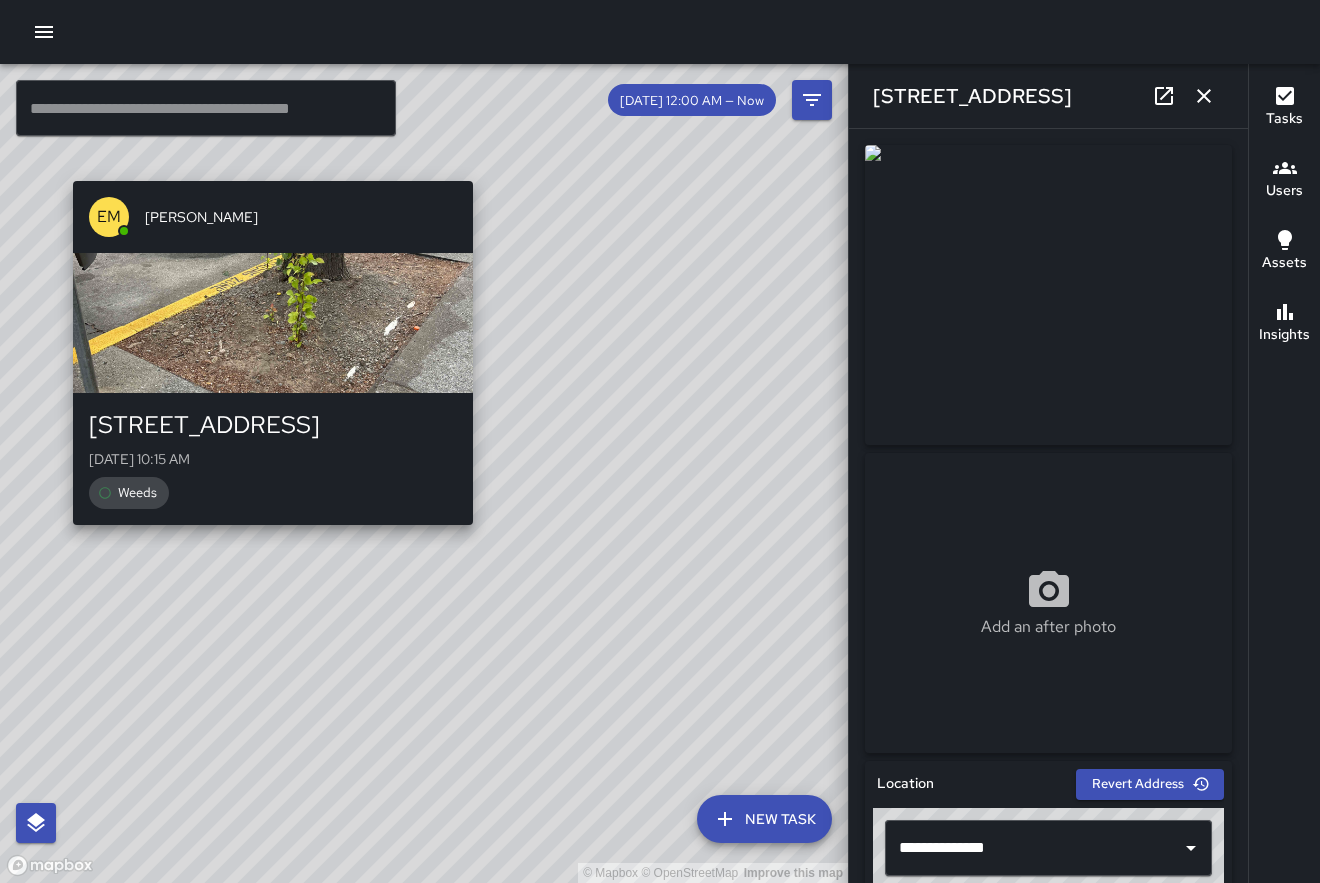 click on "© Mapbox   © OpenStreetMap   Improve this map EM [PERSON_NAME] [STREET_ADDRESS][GEOGRAPHIC_DATA][DATE] 10:15 AM Weeds" at bounding box center (424, 473) 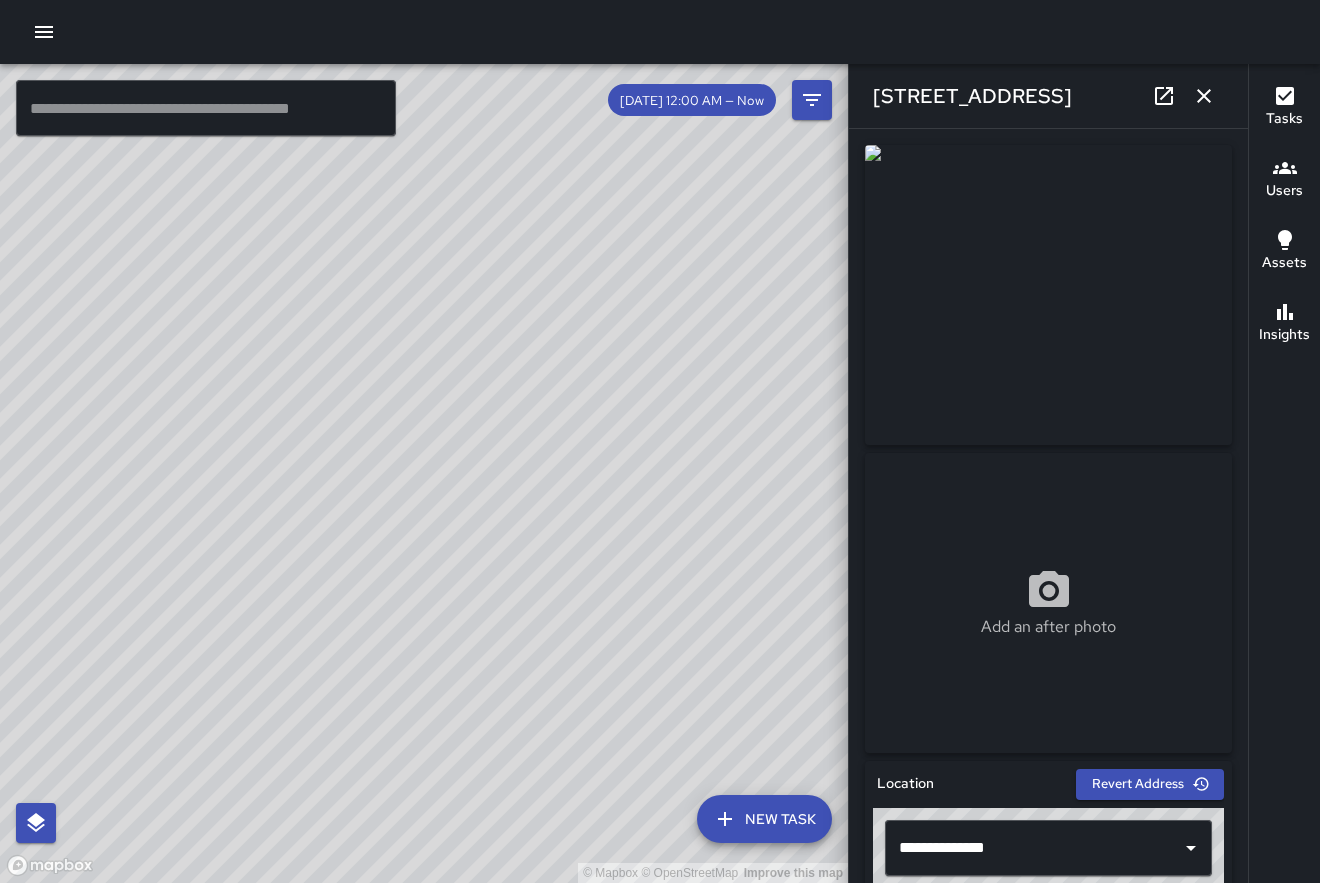 drag, startPoint x: 607, startPoint y: 711, endPoint x: 621, endPoint y: 558, distance: 153.63919 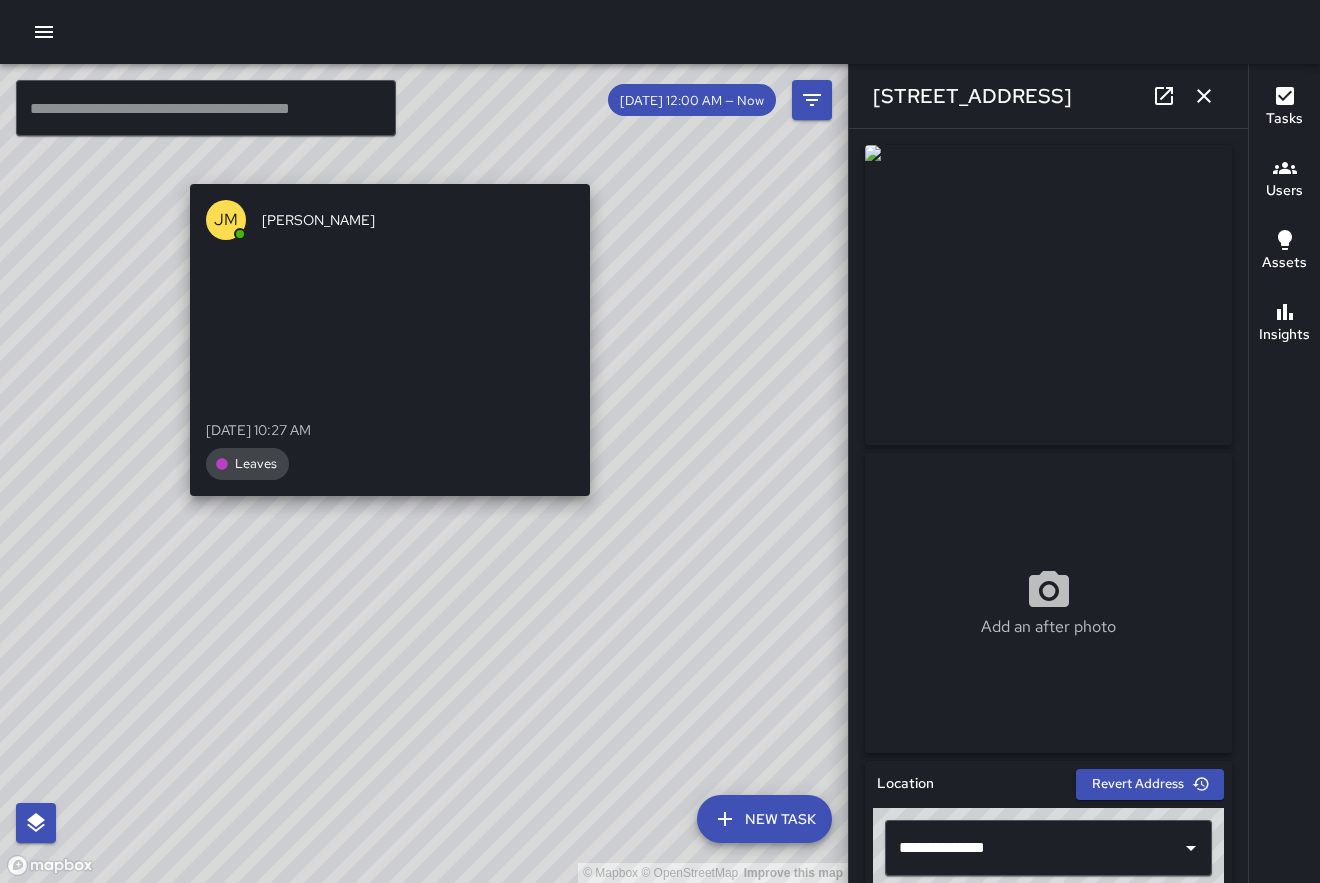 drag, startPoint x: 706, startPoint y: 463, endPoint x: 596, endPoint y: 543, distance: 136.01471 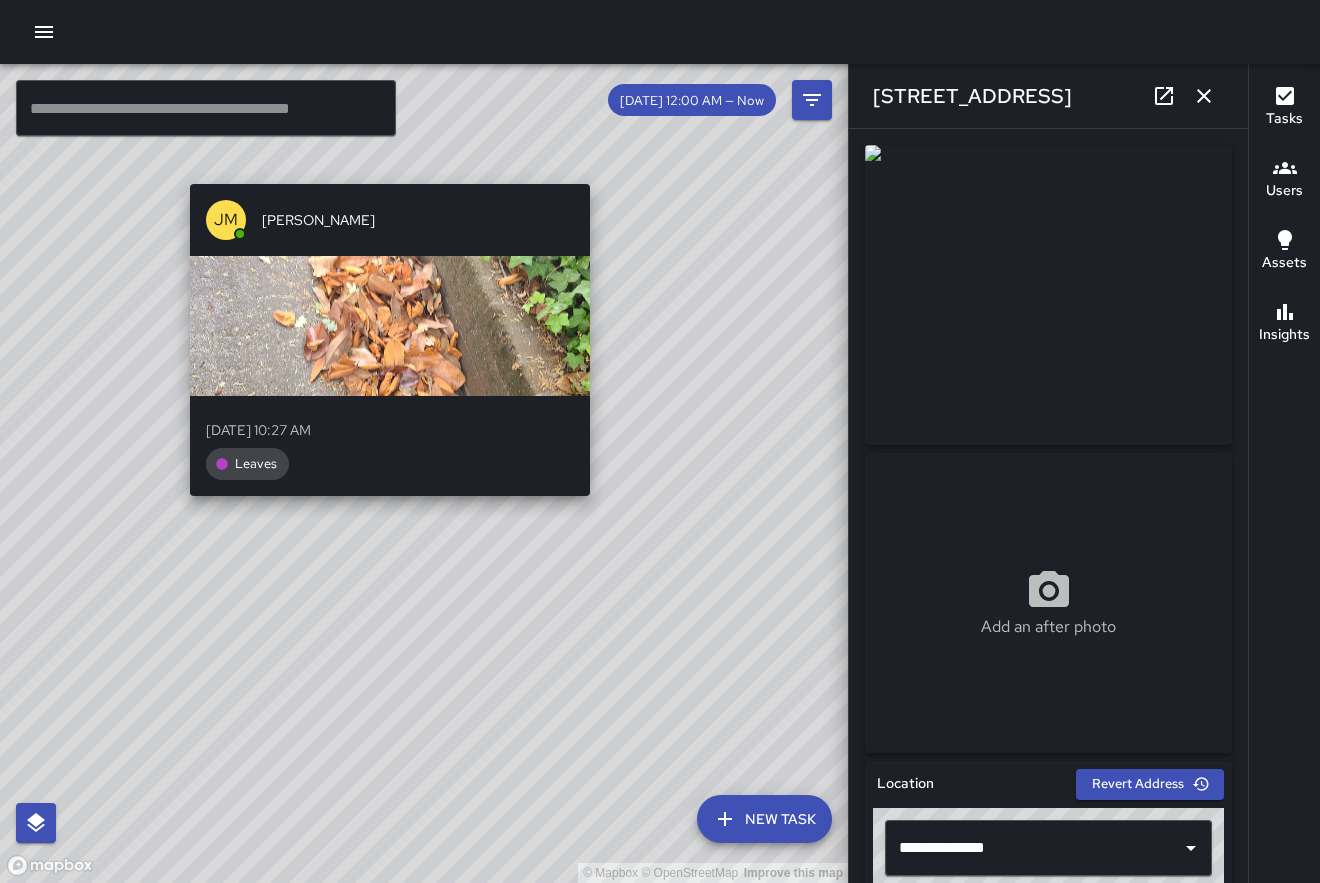 click on "© Mapbox   © OpenStreetMap   Improve this map [PERSON_NAME] [PERSON_NAME] [DATE] 10:27 AM Leaves" at bounding box center (424, 473) 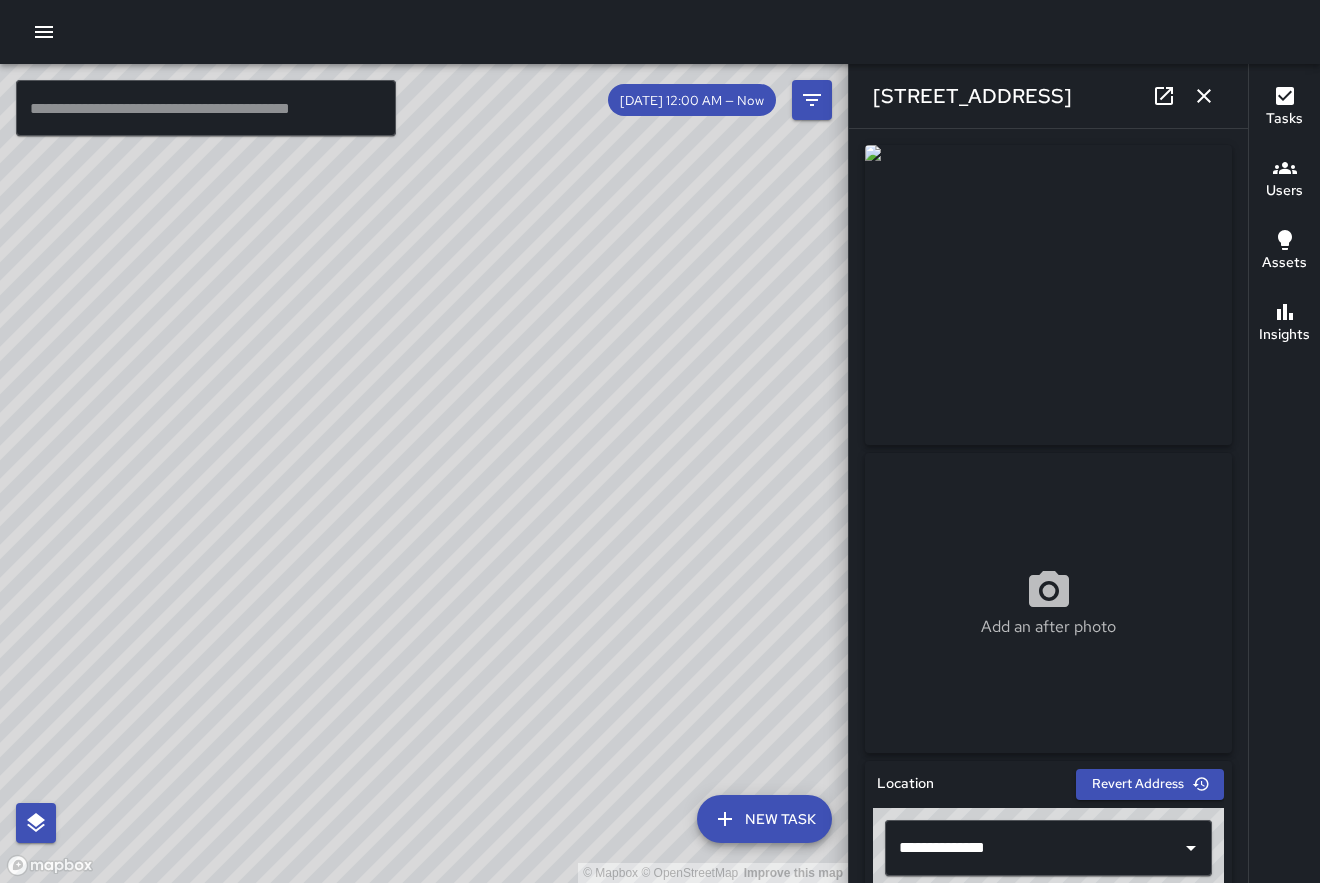 drag, startPoint x: 793, startPoint y: 391, endPoint x: 638, endPoint y: 437, distance: 161.6818 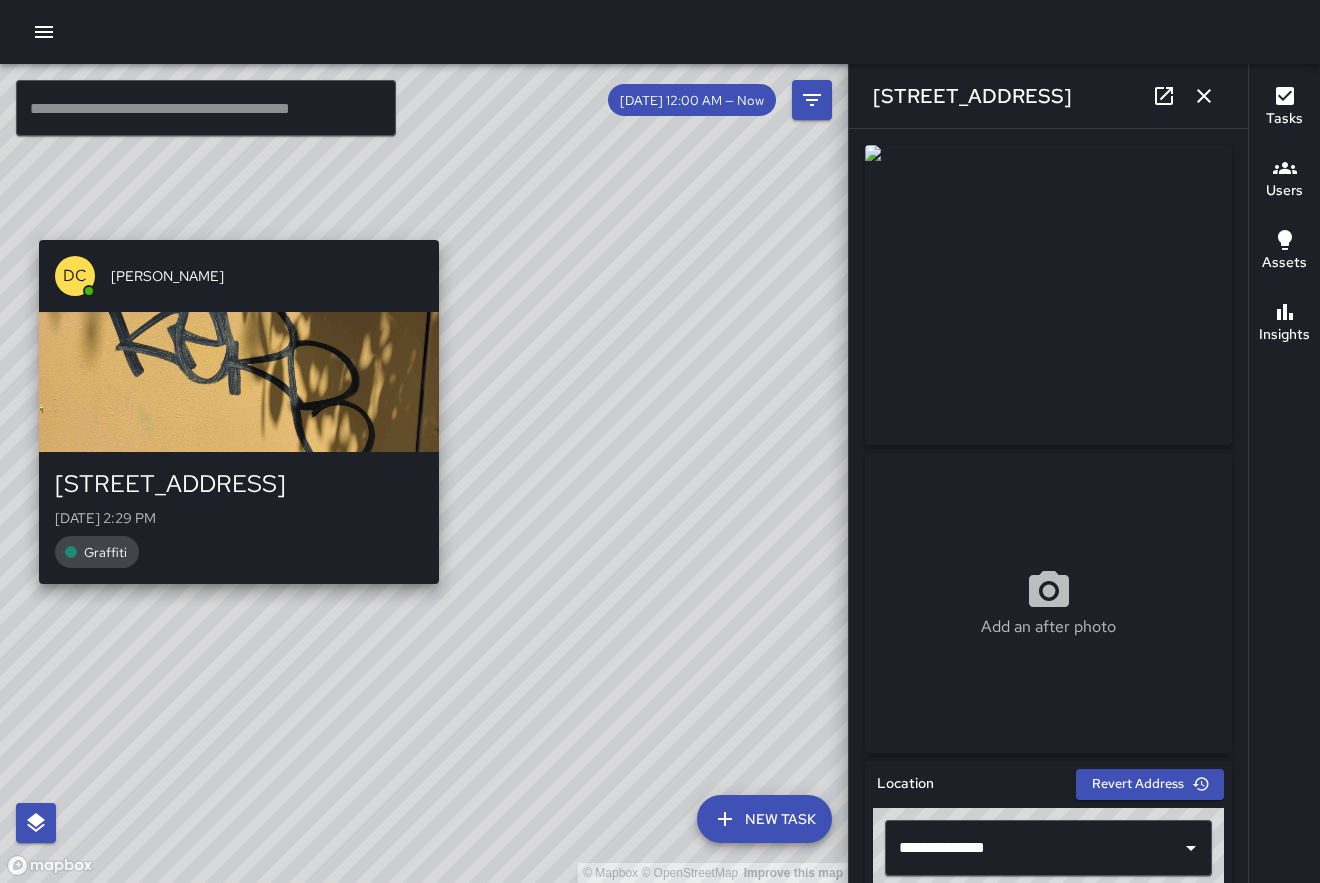 click on "© Mapbox   © OpenStreetMap   Improve this map DC [PERSON_NAME] [STREET_ADDRESS][PERSON_NAME][DATE] 2:29 PM Graffiti" at bounding box center [424, 473] 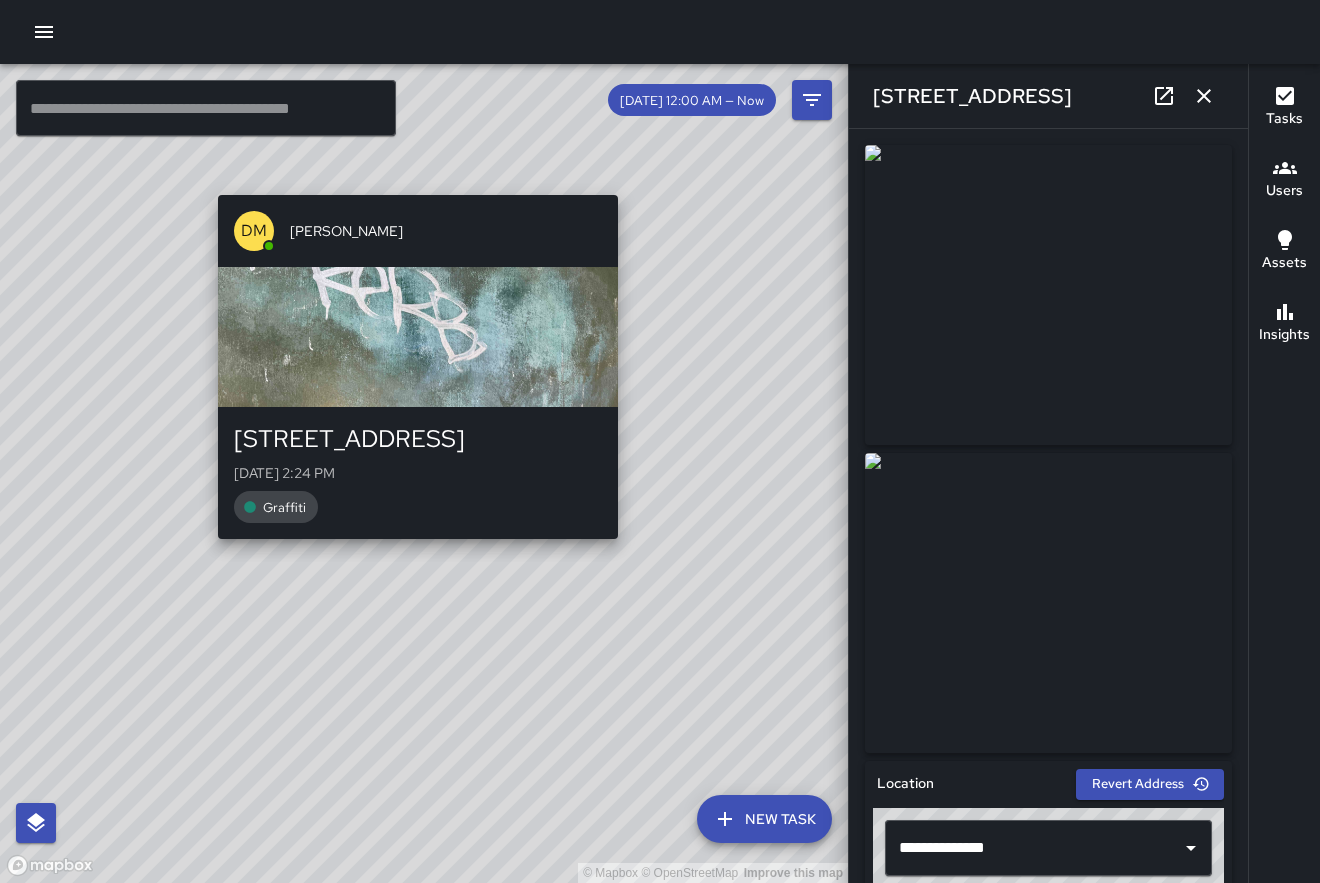 click on "© Mapbox   © OpenStreetMap   Improve this map [PERSON_NAME] [STREET_ADDRESS][GEOGRAPHIC_DATA][PERSON_NAME][DATE] 2:24 PM Graffiti" at bounding box center [424, 473] 